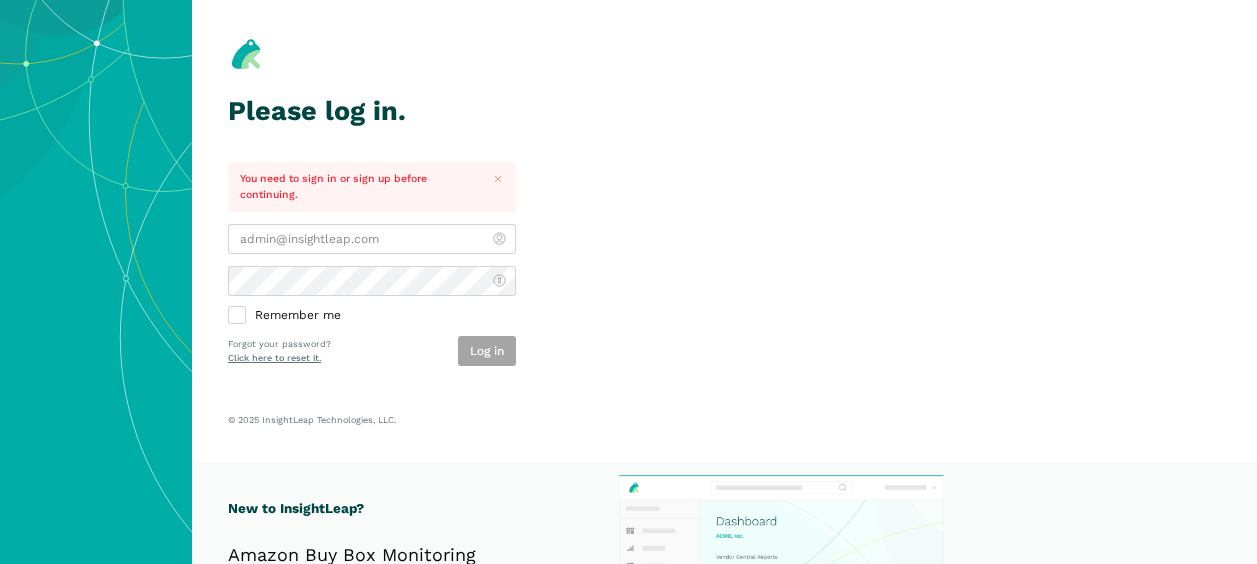 scroll, scrollTop: 0, scrollLeft: 0, axis: both 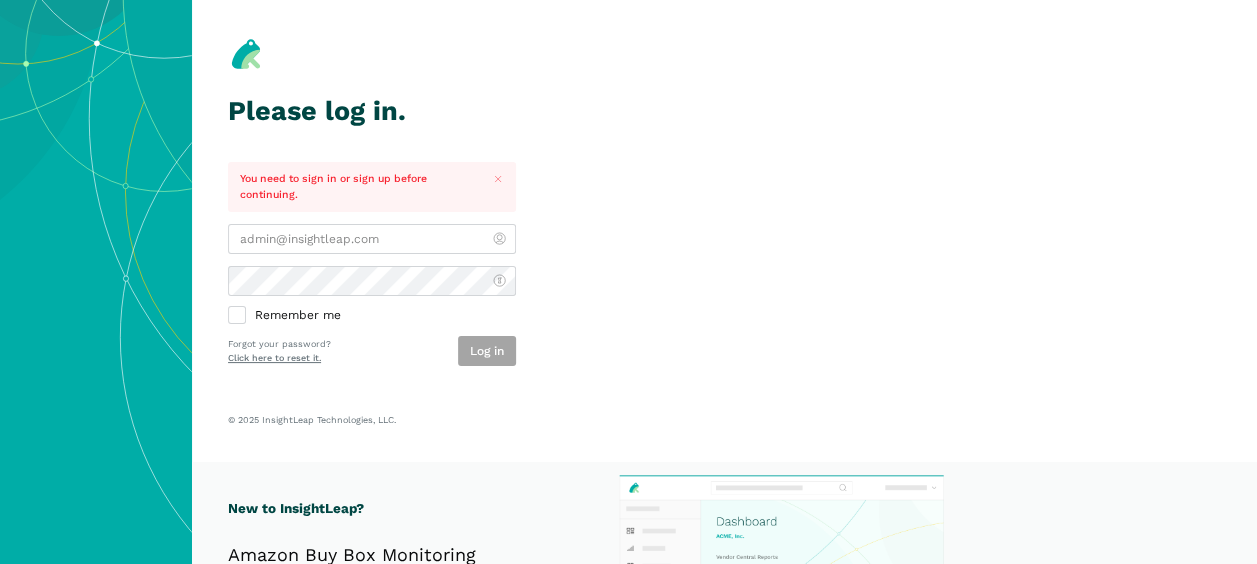 type on "[PERSON_NAME][EMAIL_ADDRESS][DOMAIN_NAME]" 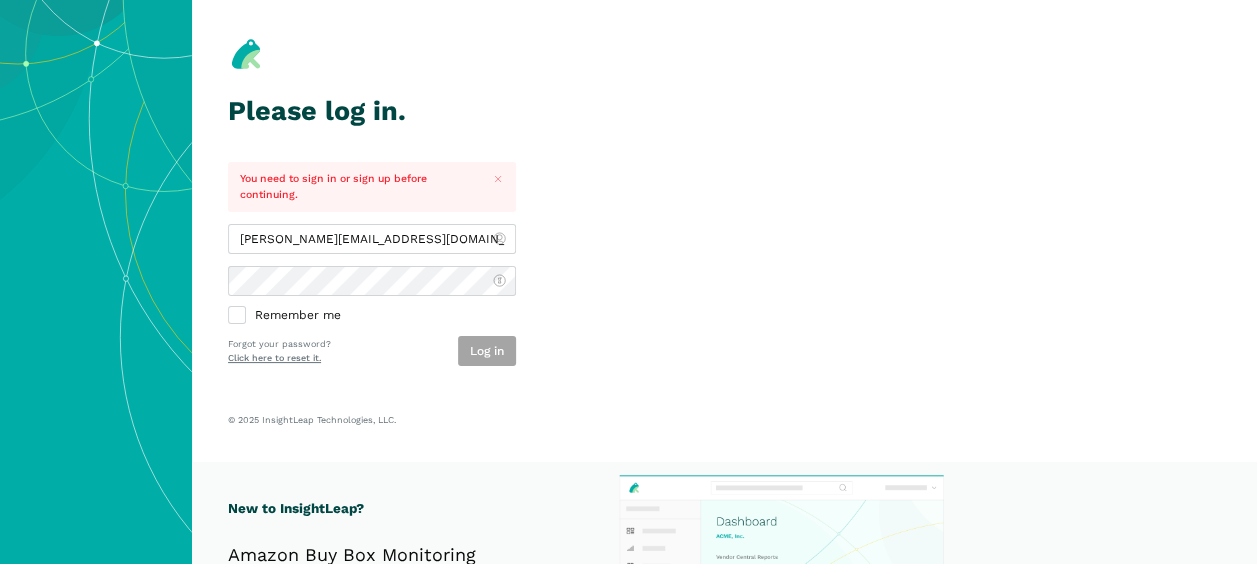 click on "Log in" at bounding box center [487, 351] 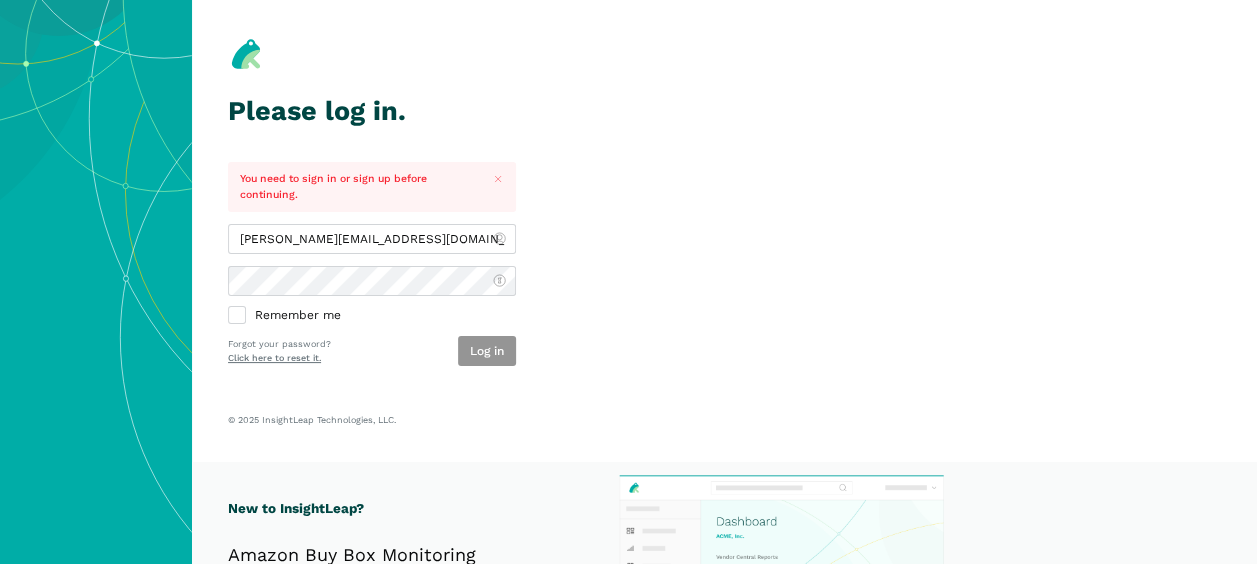 click on "Log in" at bounding box center [487, 351] 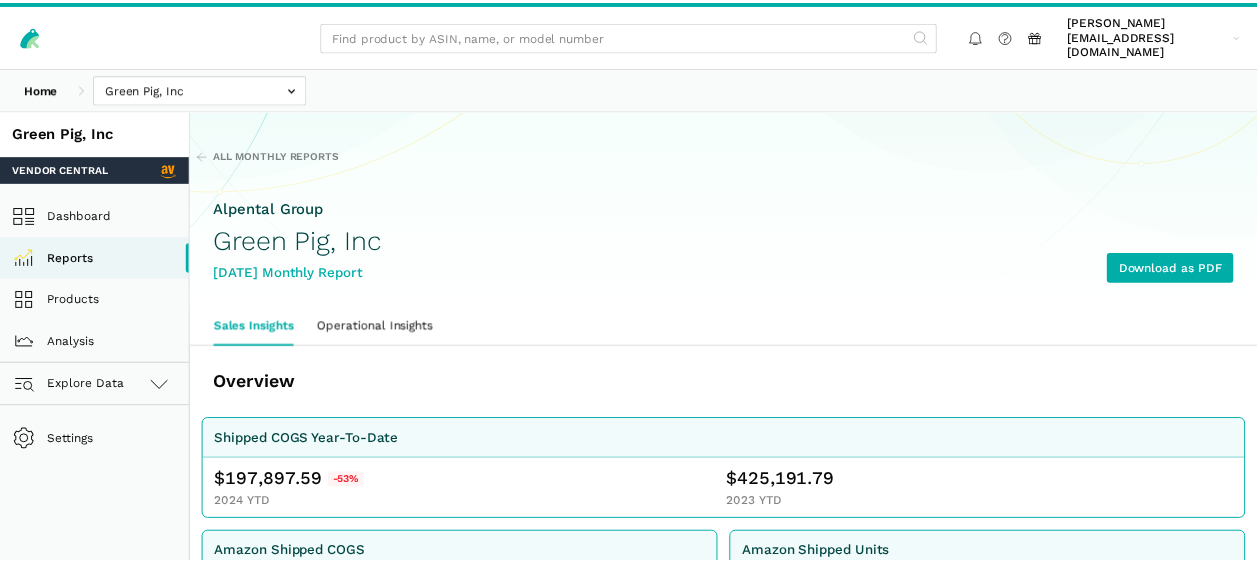 scroll, scrollTop: 0, scrollLeft: 0, axis: both 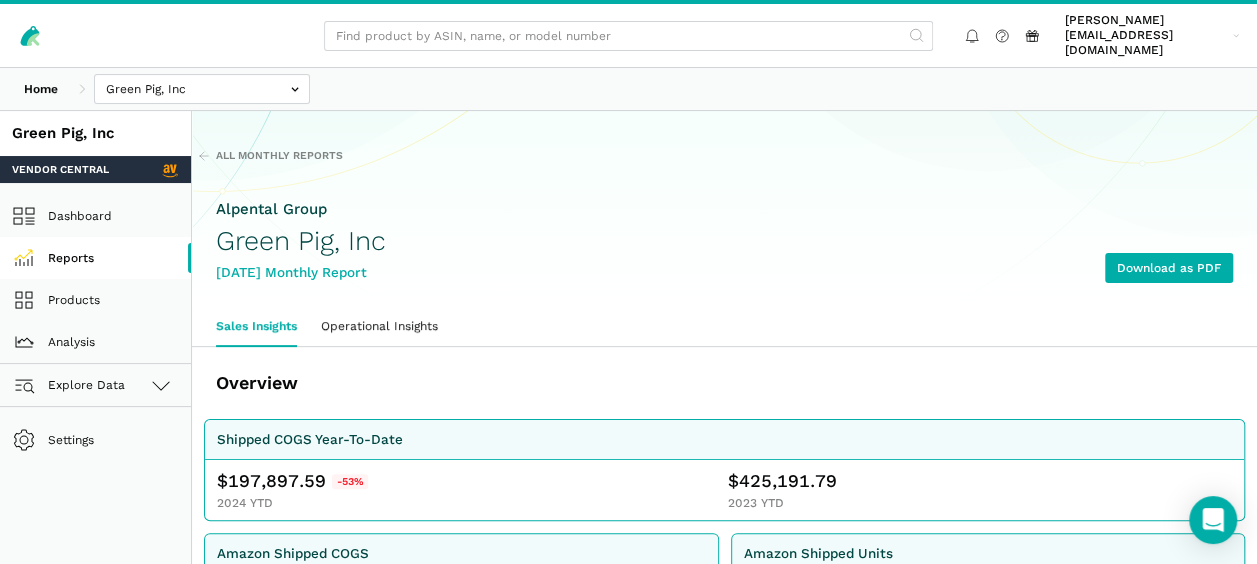 click on "Reports" at bounding box center [95, 258] 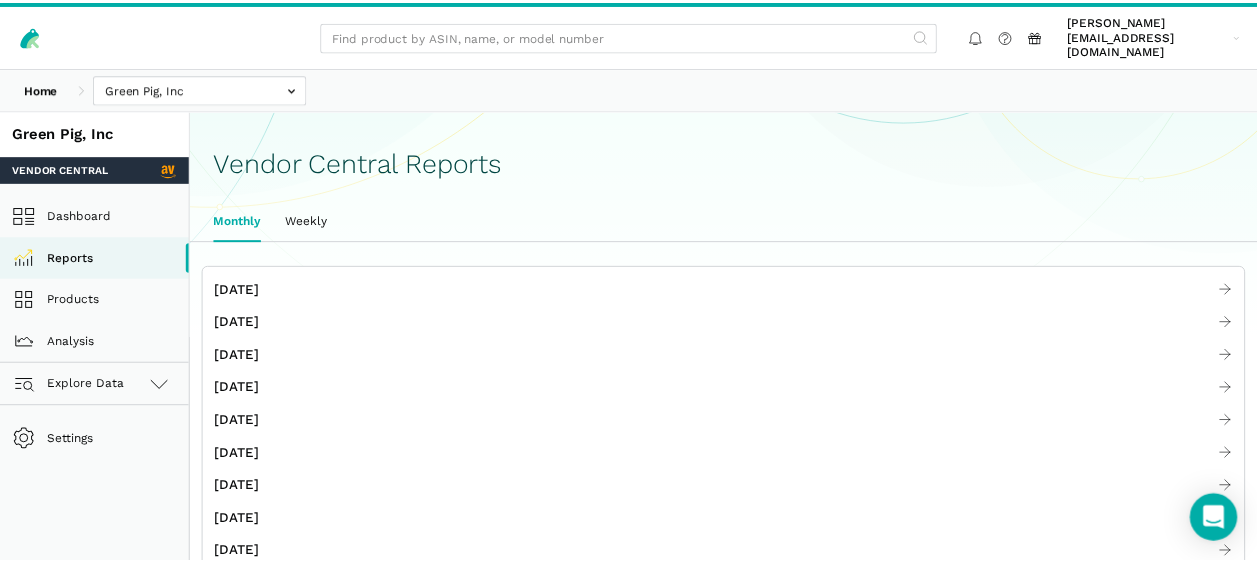 scroll, scrollTop: 0, scrollLeft: 0, axis: both 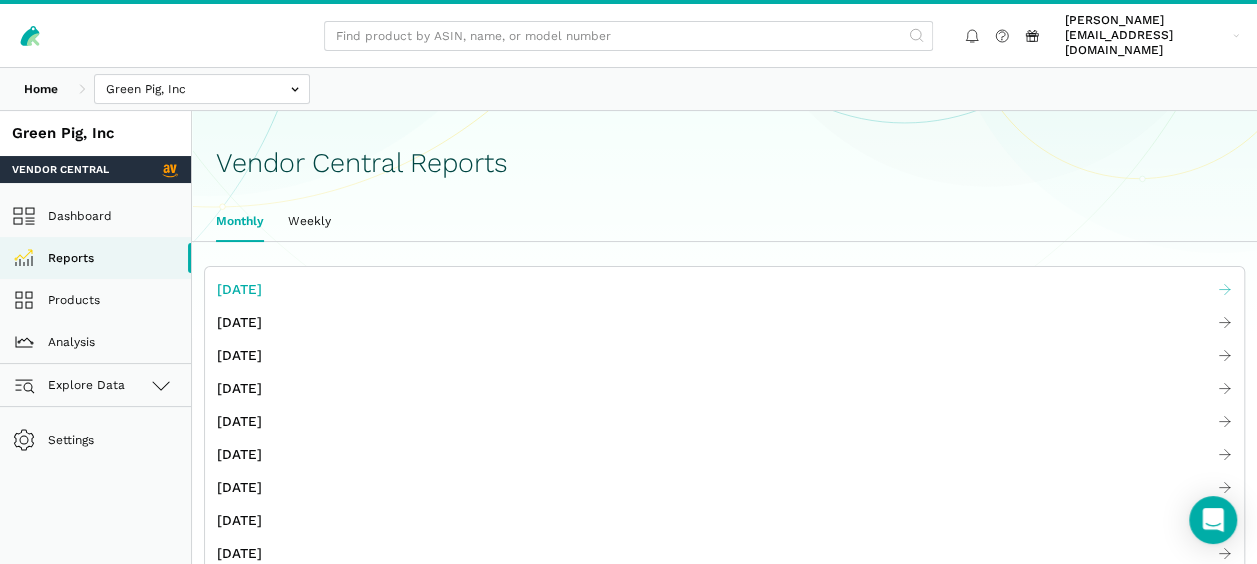 click on "June 2025" at bounding box center [239, 289] 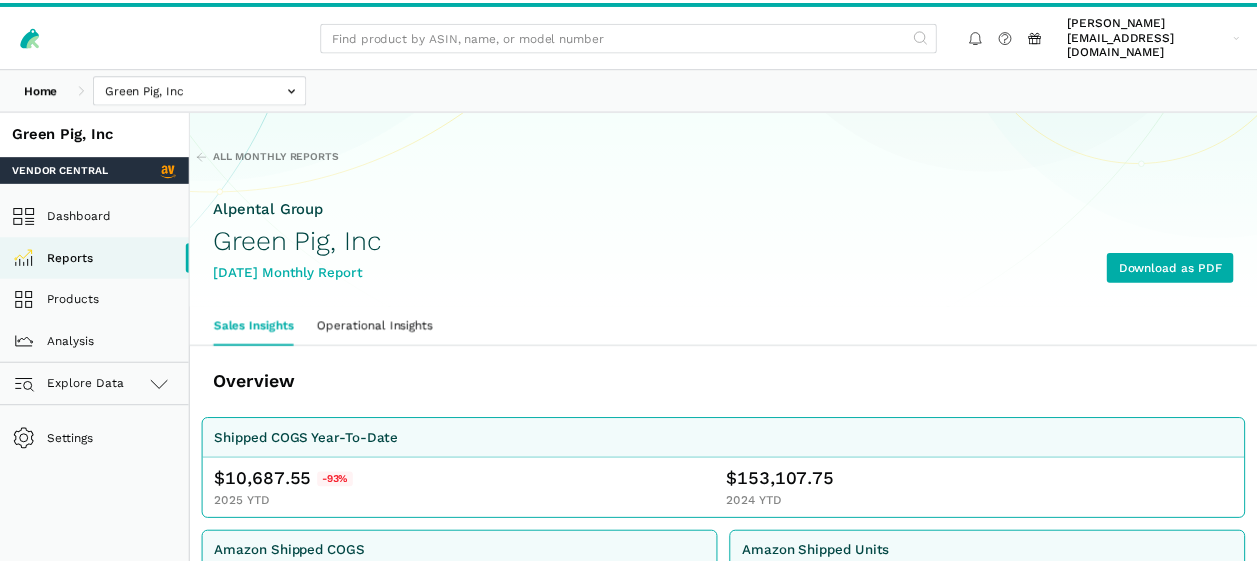 scroll, scrollTop: 0, scrollLeft: 0, axis: both 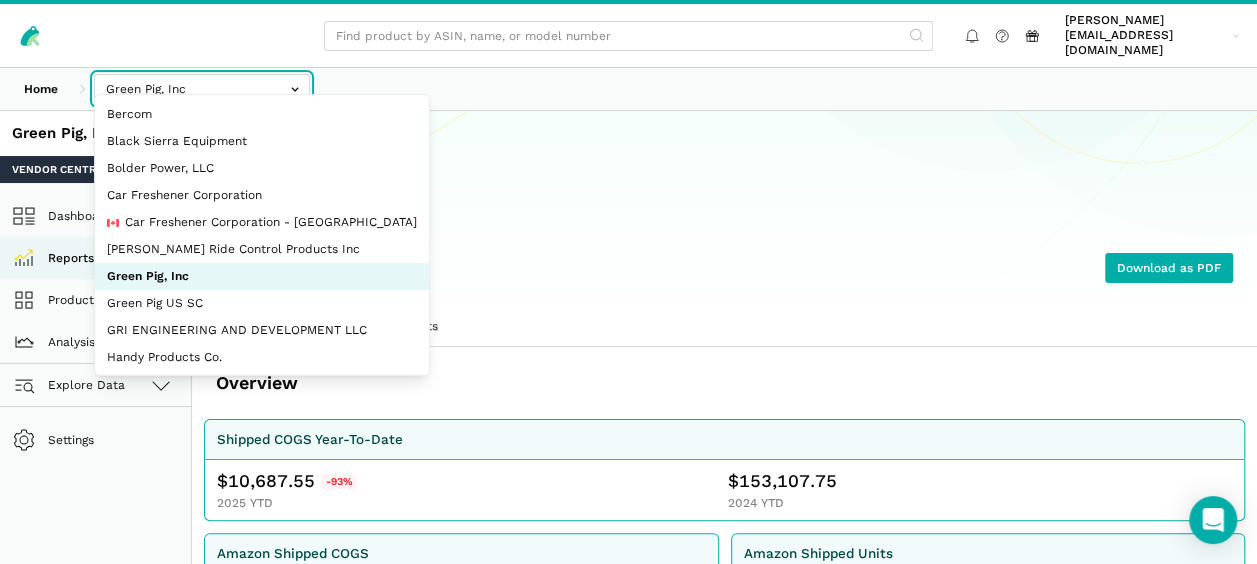 click at bounding box center [202, 89] 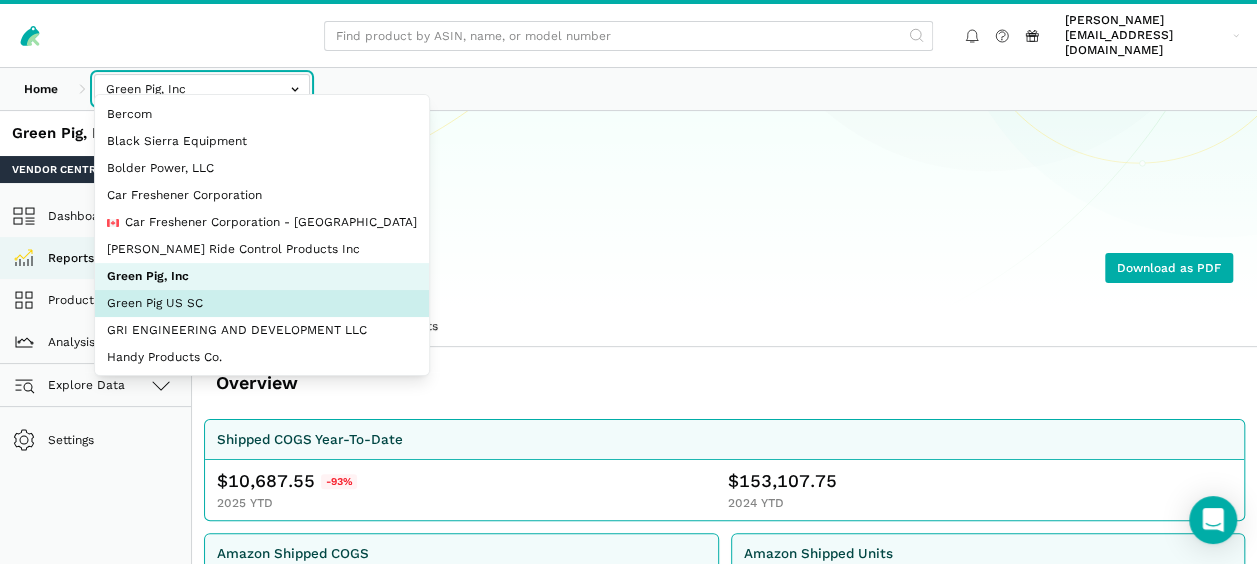 select on "XFkGEn3V5L98GeQgAjatNhdA" 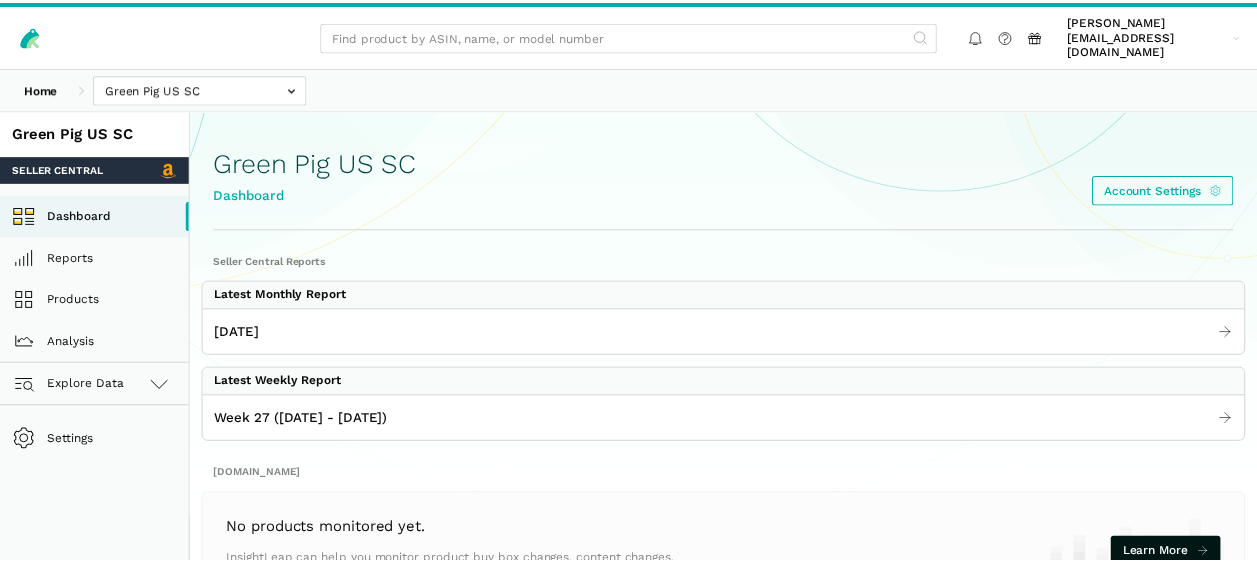 scroll, scrollTop: 0, scrollLeft: 0, axis: both 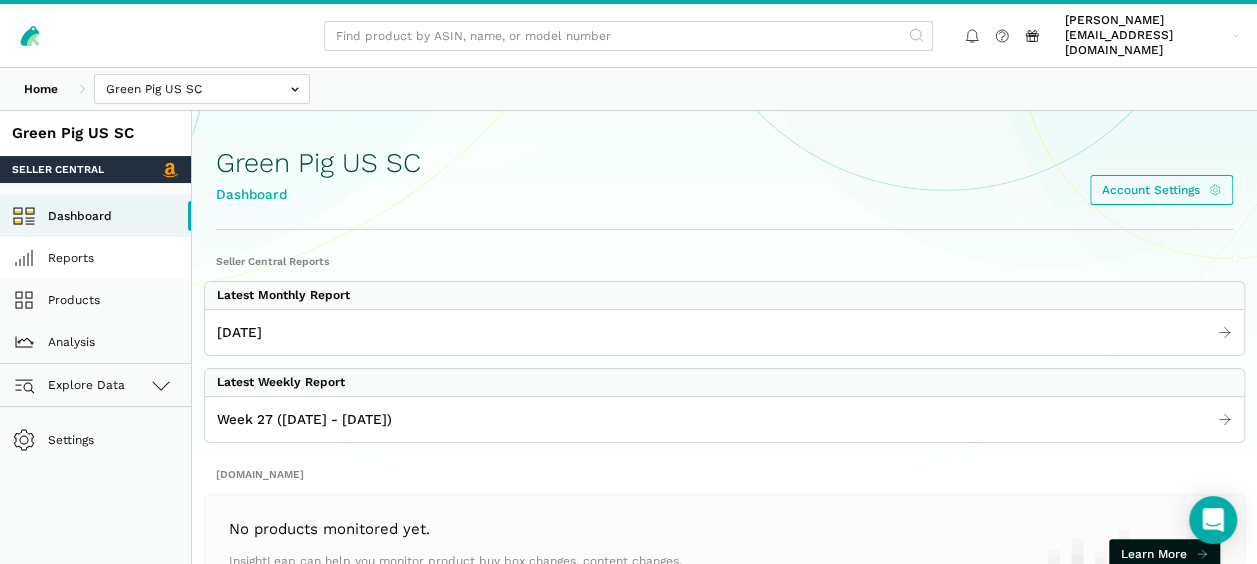 click on "Reports" at bounding box center (95, 258) 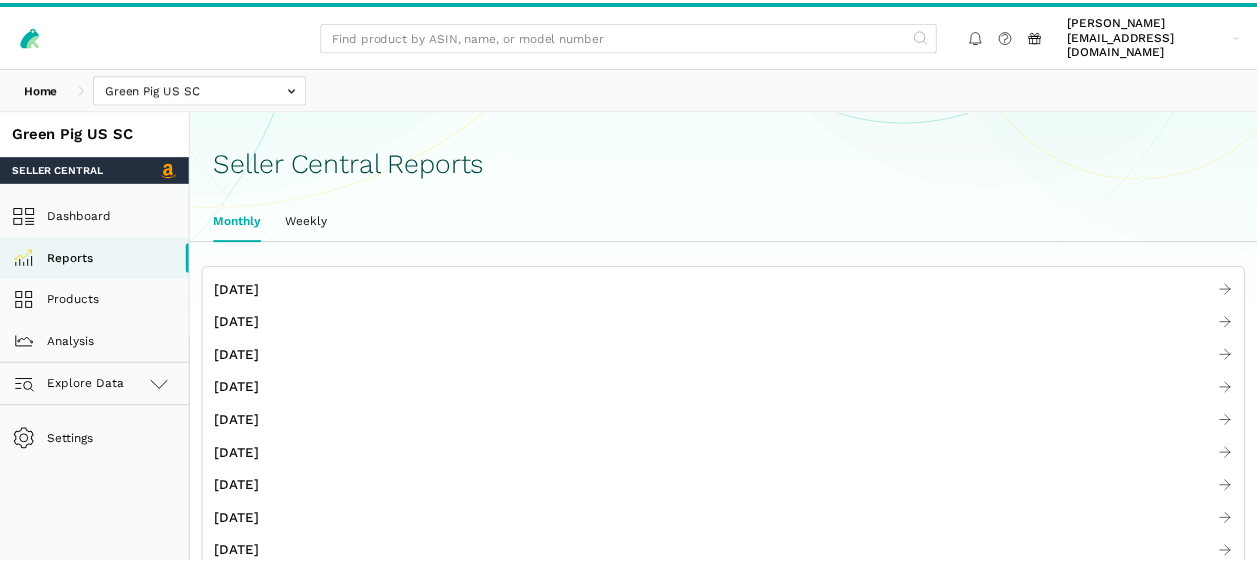 scroll, scrollTop: 0, scrollLeft: 0, axis: both 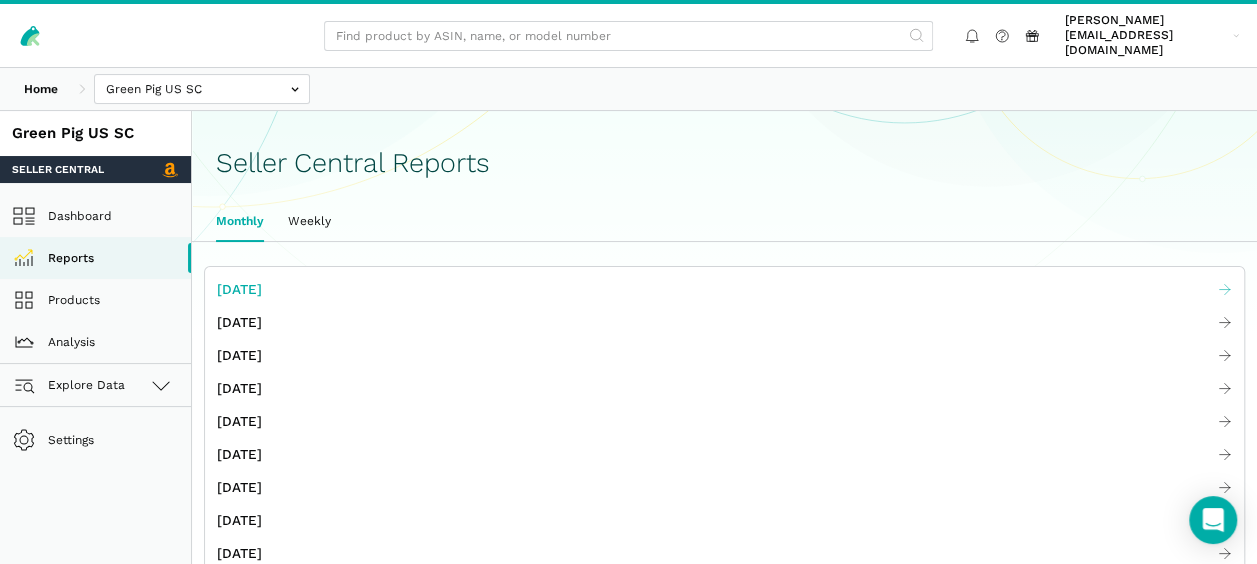 click on "[DATE]" at bounding box center [239, 289] 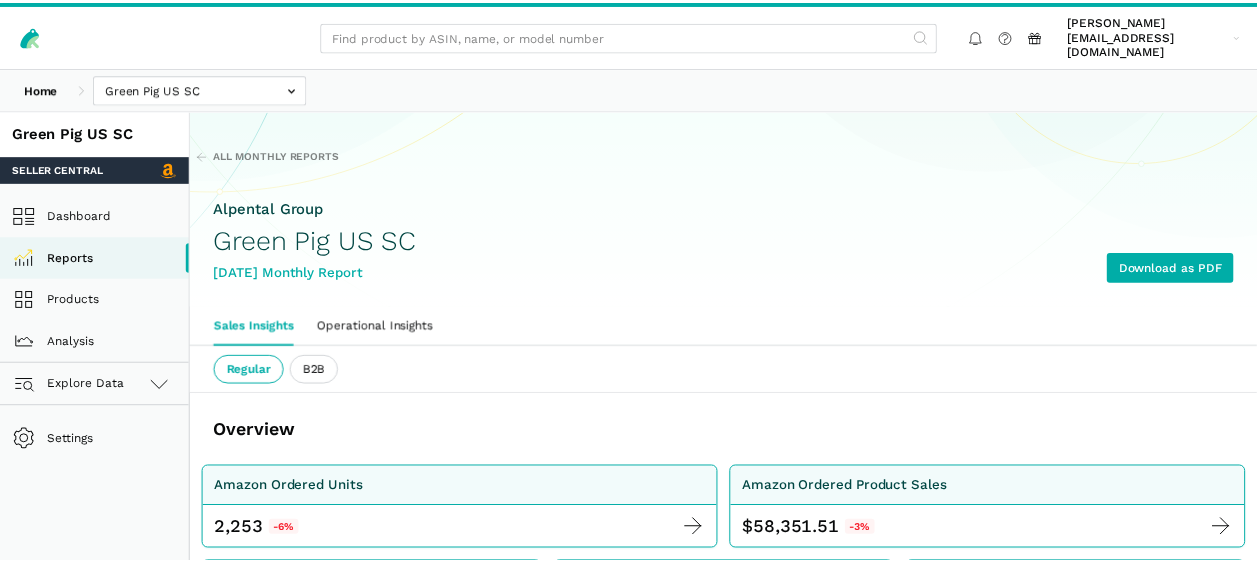 scroll, scrollTop: 600, scrollLeft: 0, axis: vertical 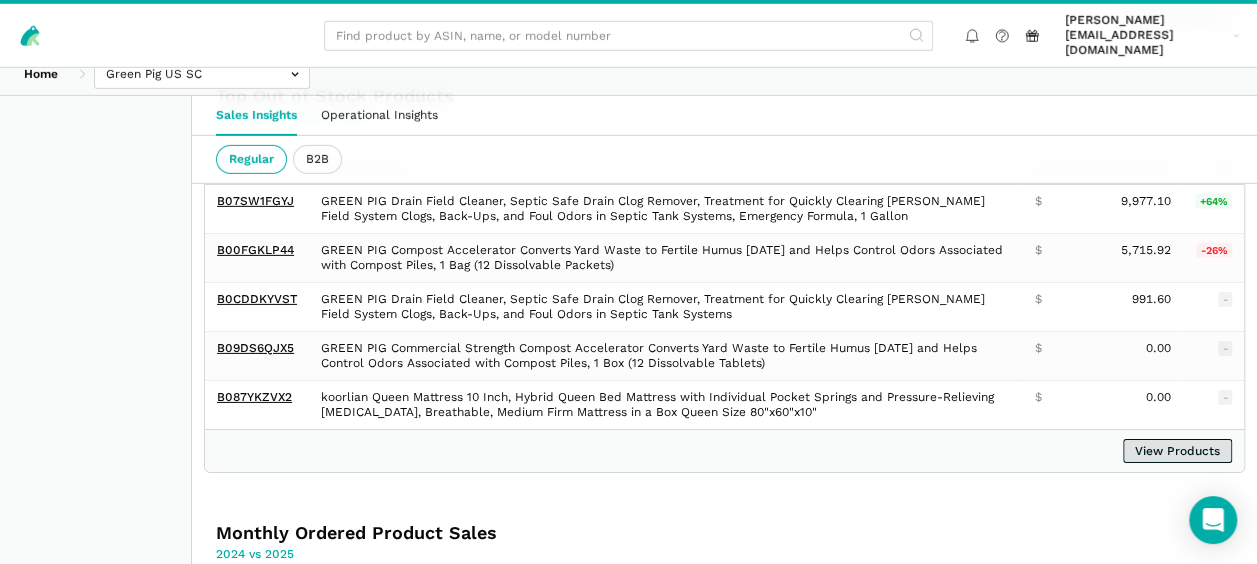 click on "View Products" at bounding box center (1177, 451) 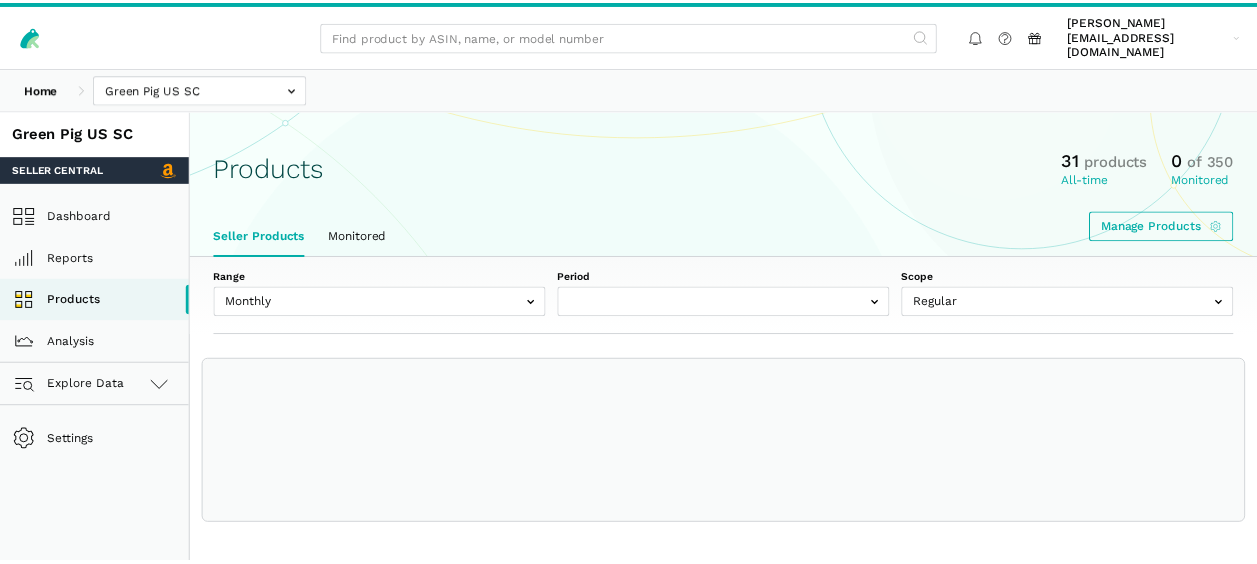 scroll, scrollTop: 0, scrollLeft: 0, axis: both 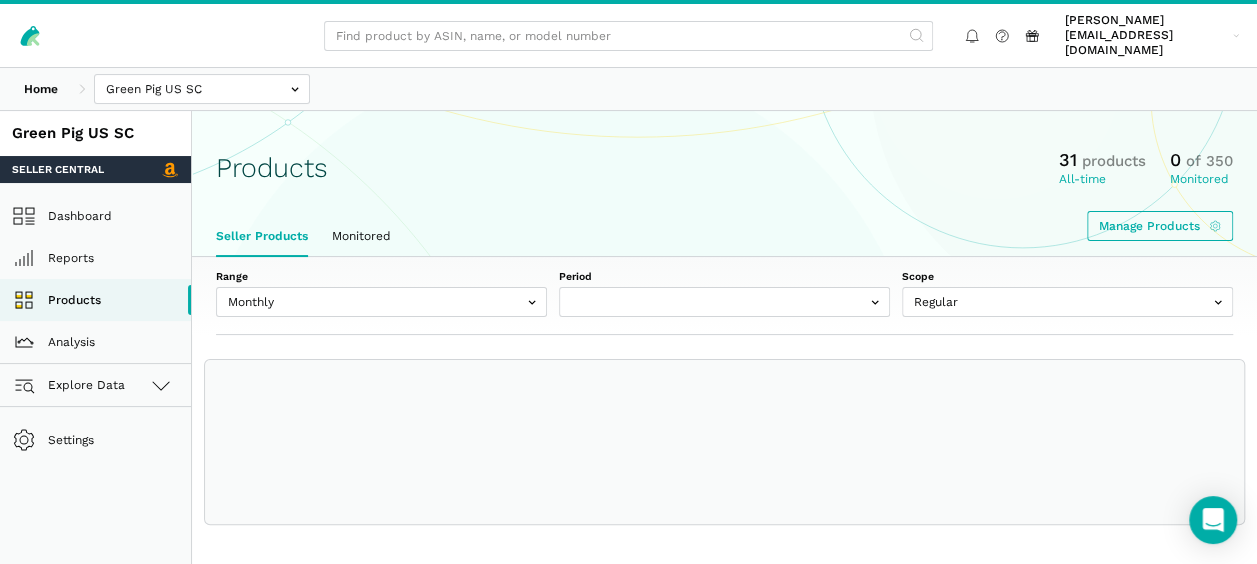 select on "Monthly|[DATE]" 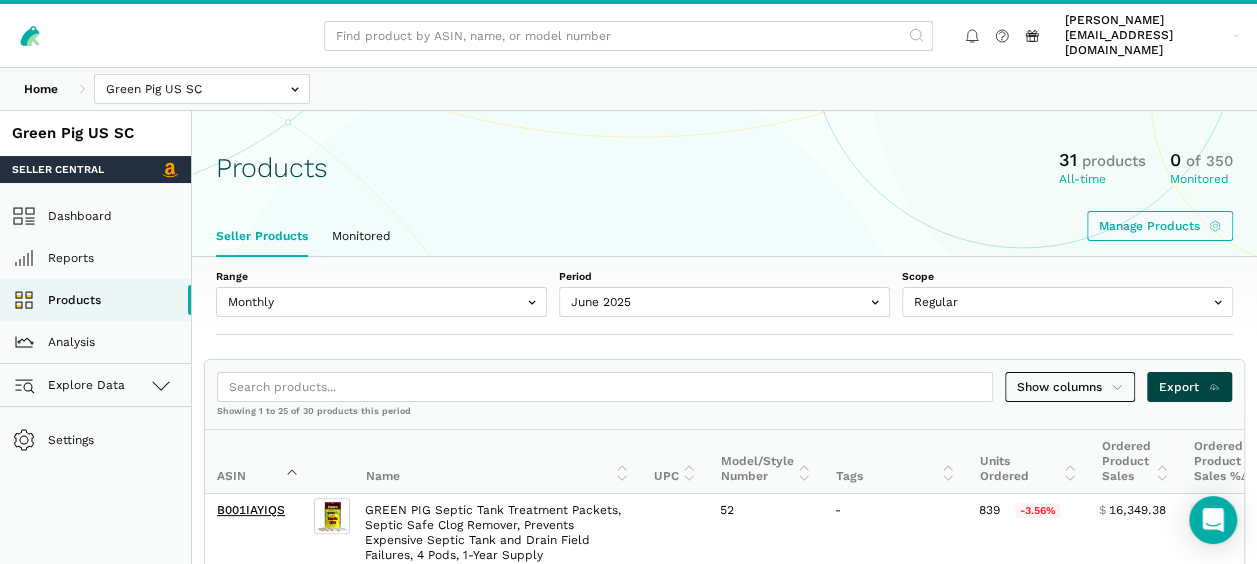 click on "Export" at bounding box center (1189, 387) 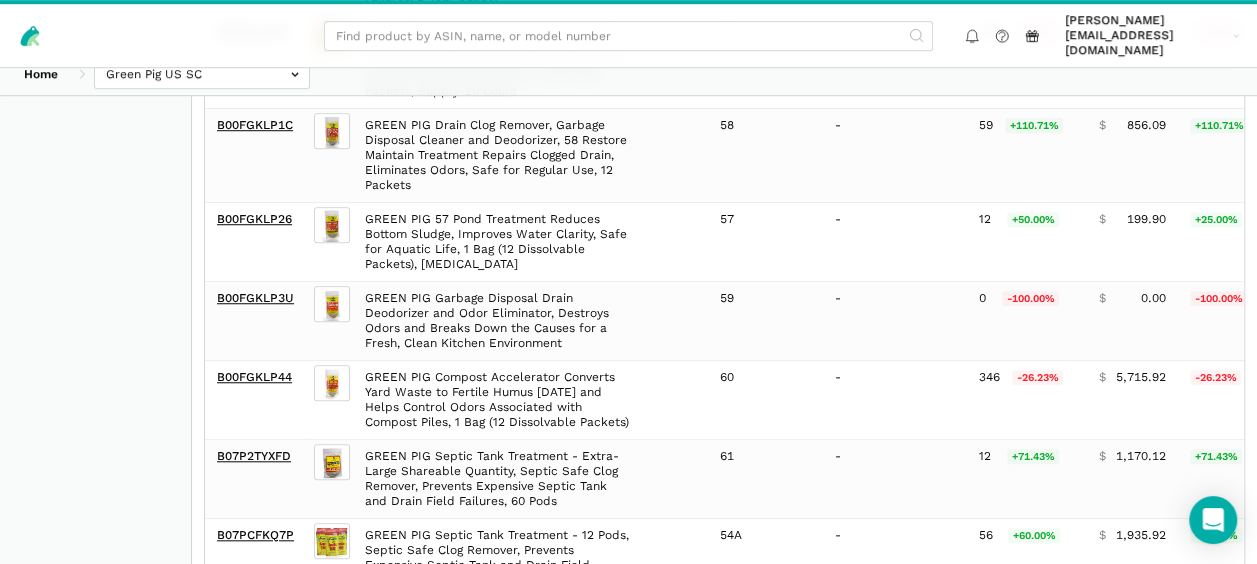 scroll, scrollTop: 0, scrollLeft: 0, axis: both 